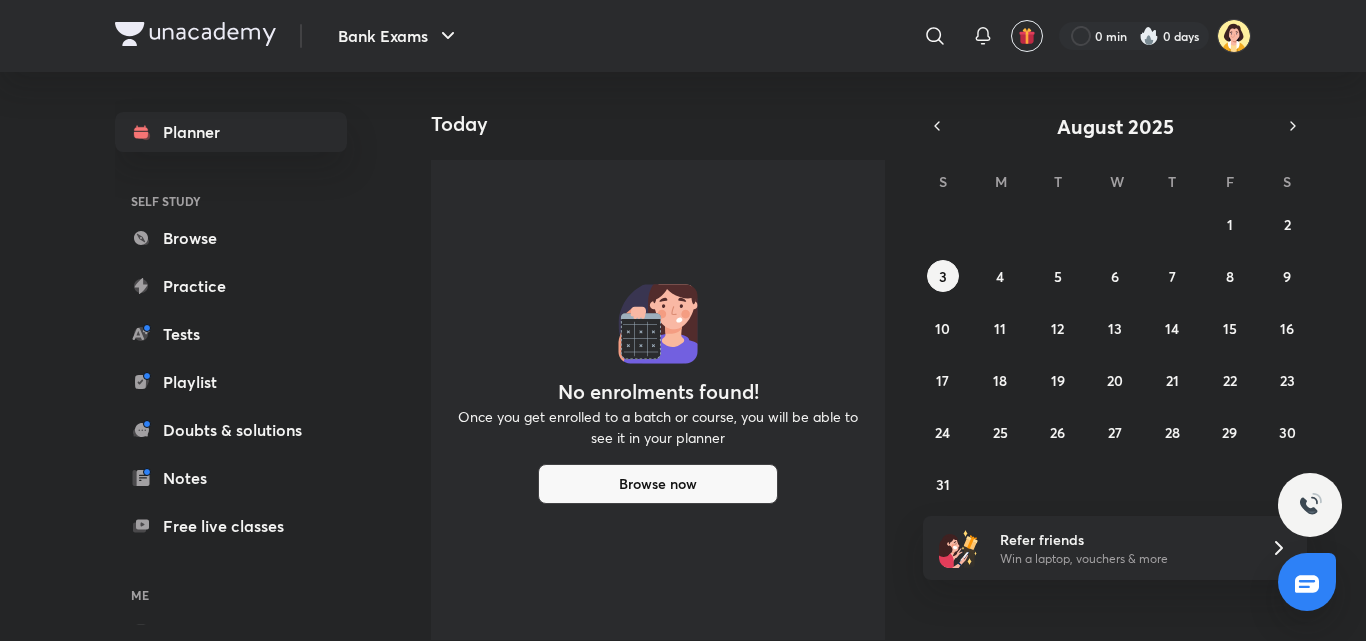 scroll, scrollTop: 0, scrollLeft: 0, axis: both 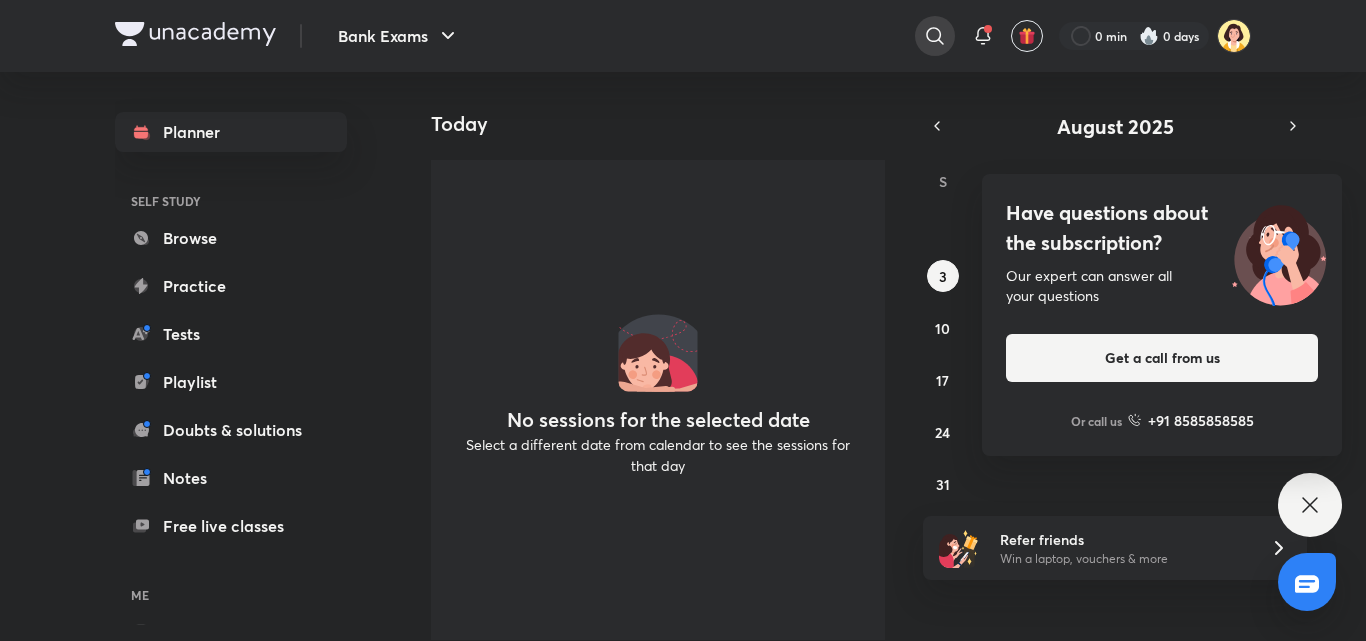 click at bounding box center [935, 36] 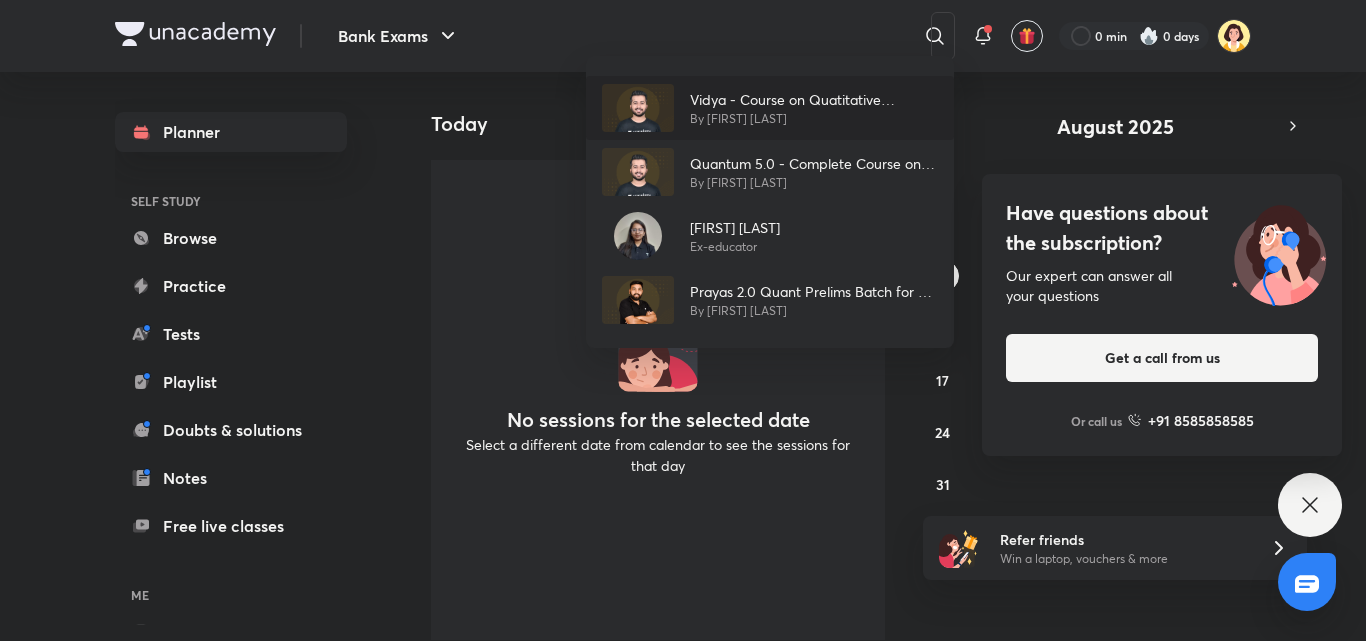 click on "By [FIRST] [LAST]" at bounding box center [814, 119] 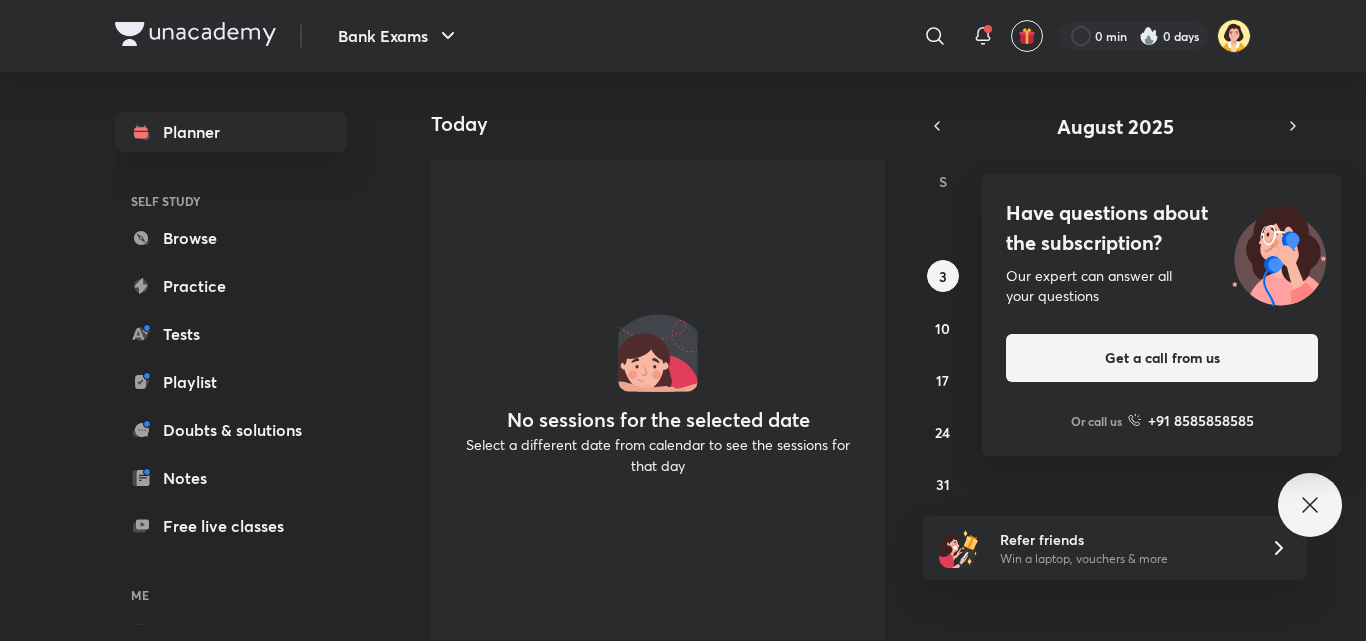click on "Today" at bounding box center [652, 104] 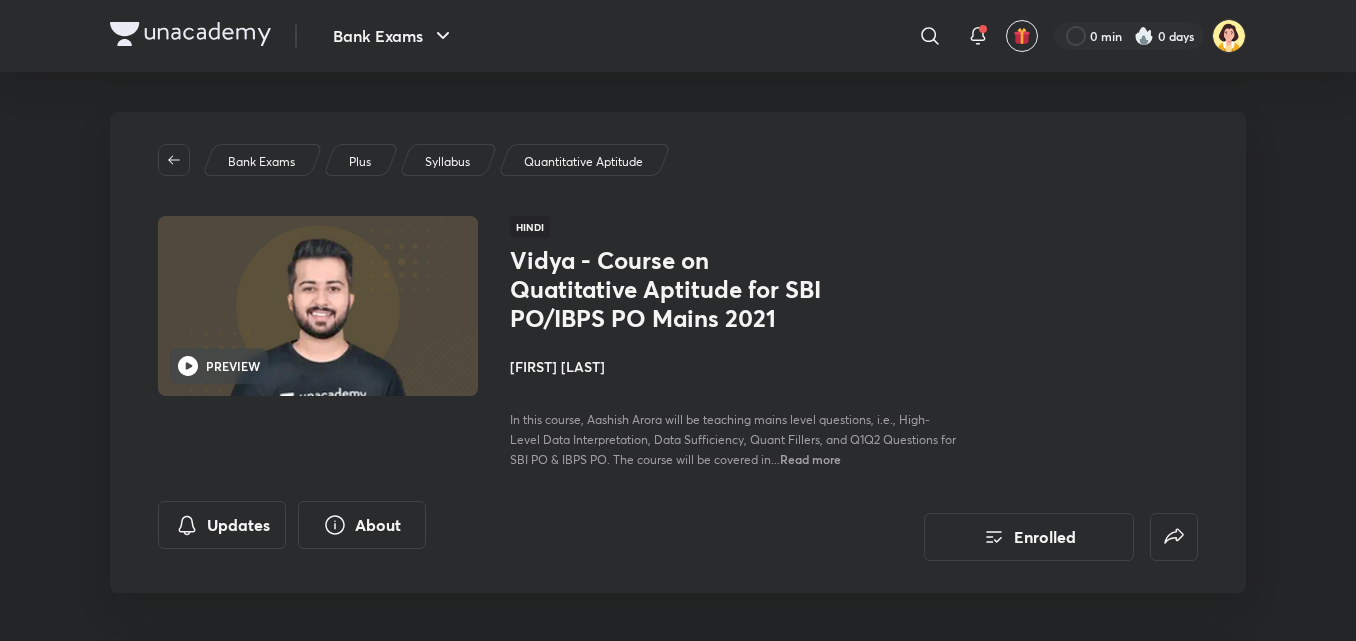 click on "[FIRST] [LAST]" at bounding box center [734, 366] 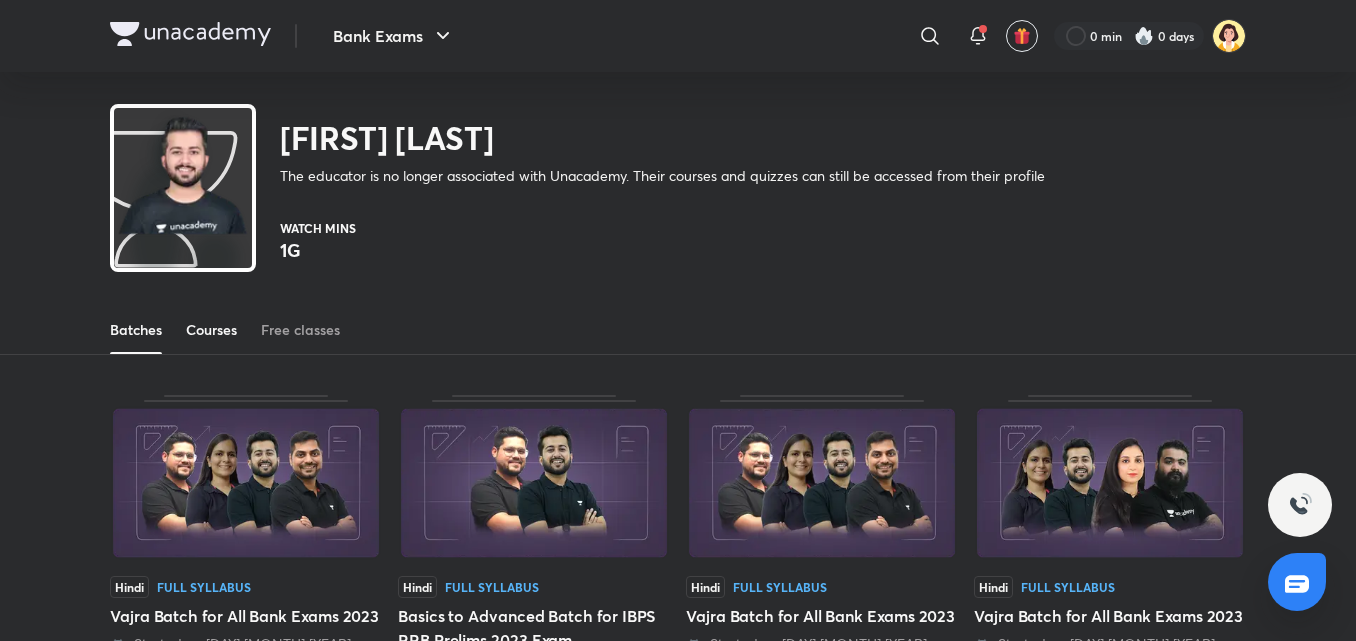 click on "Courses" at bounding box center (211, 330) 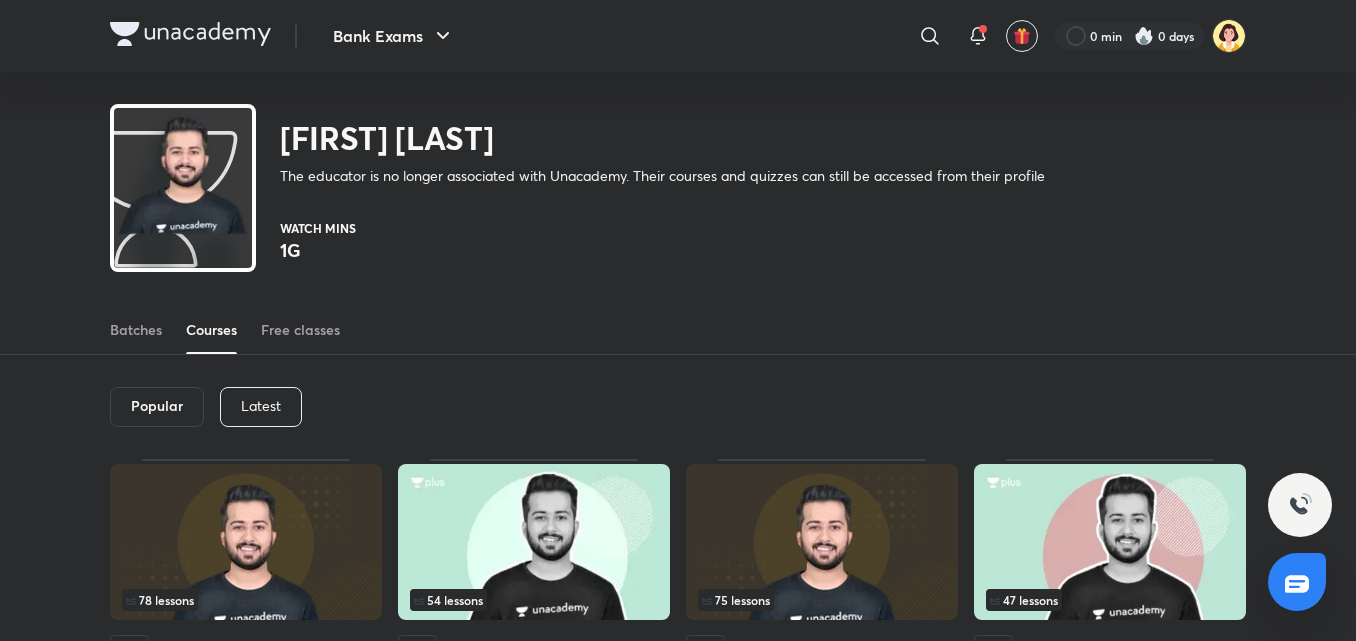 click on "Latest" at bounding box center [261, 406] 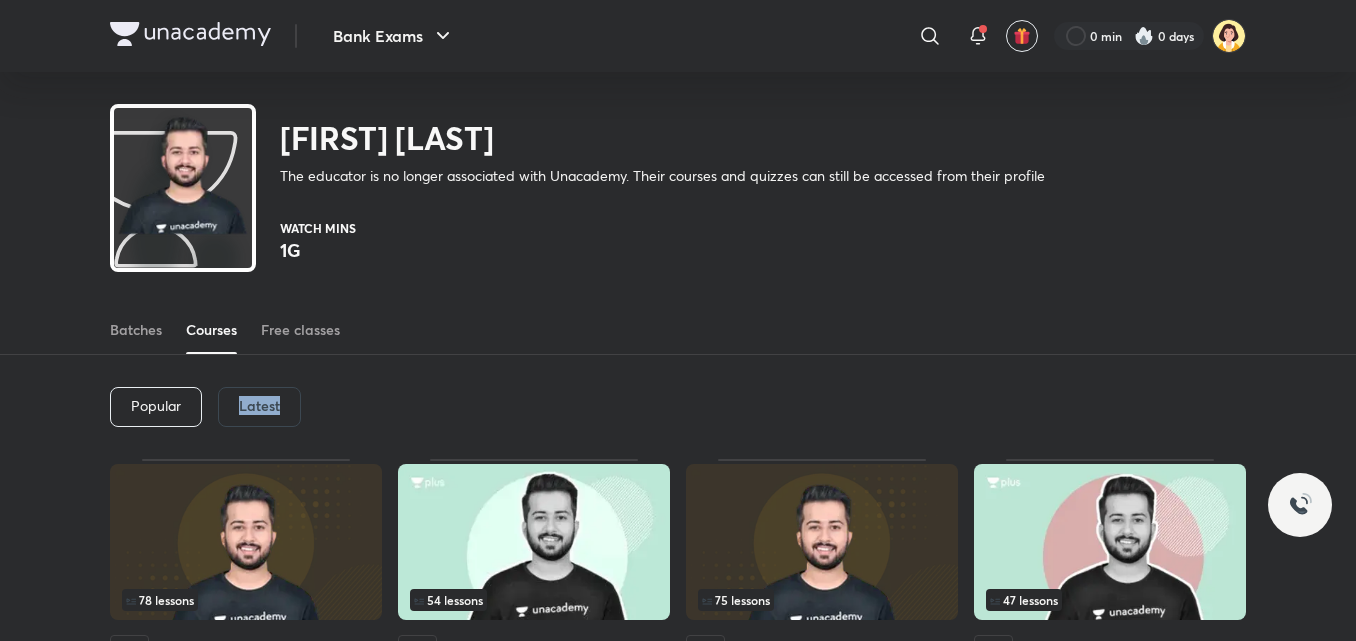 click on "Latest" at bounding box center (259, 406) 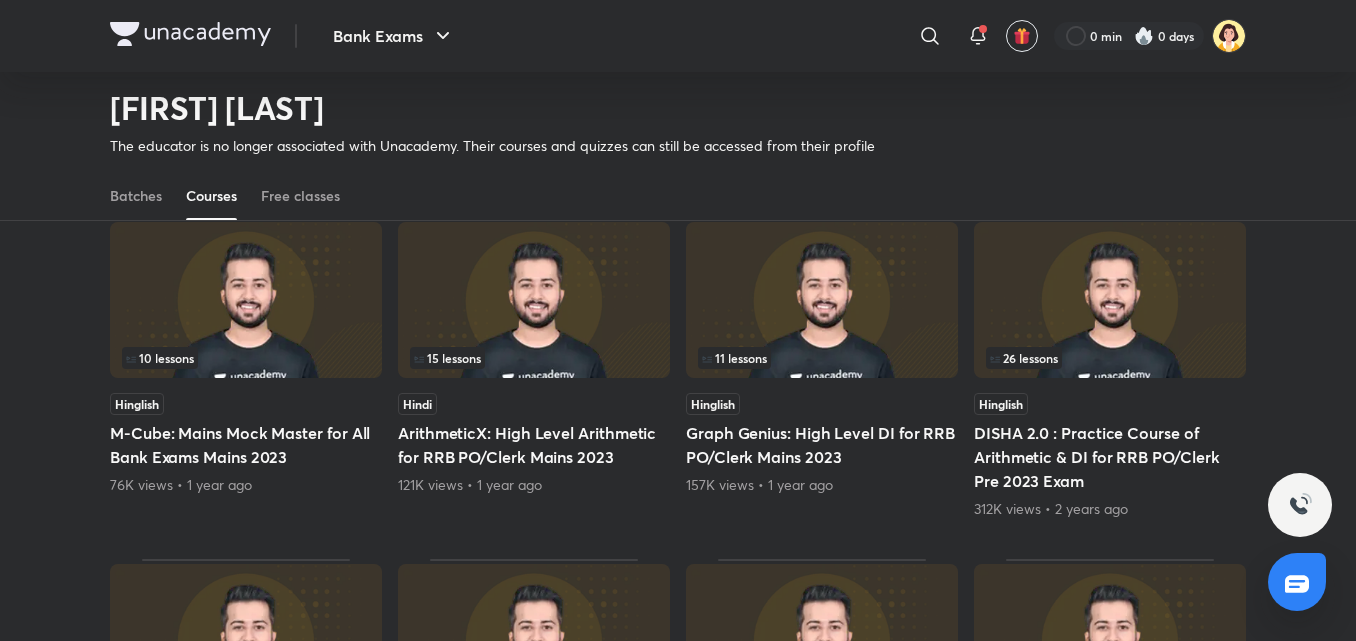 scroll, scrollTop: 192, scrollLeft: 0, axis: vertical 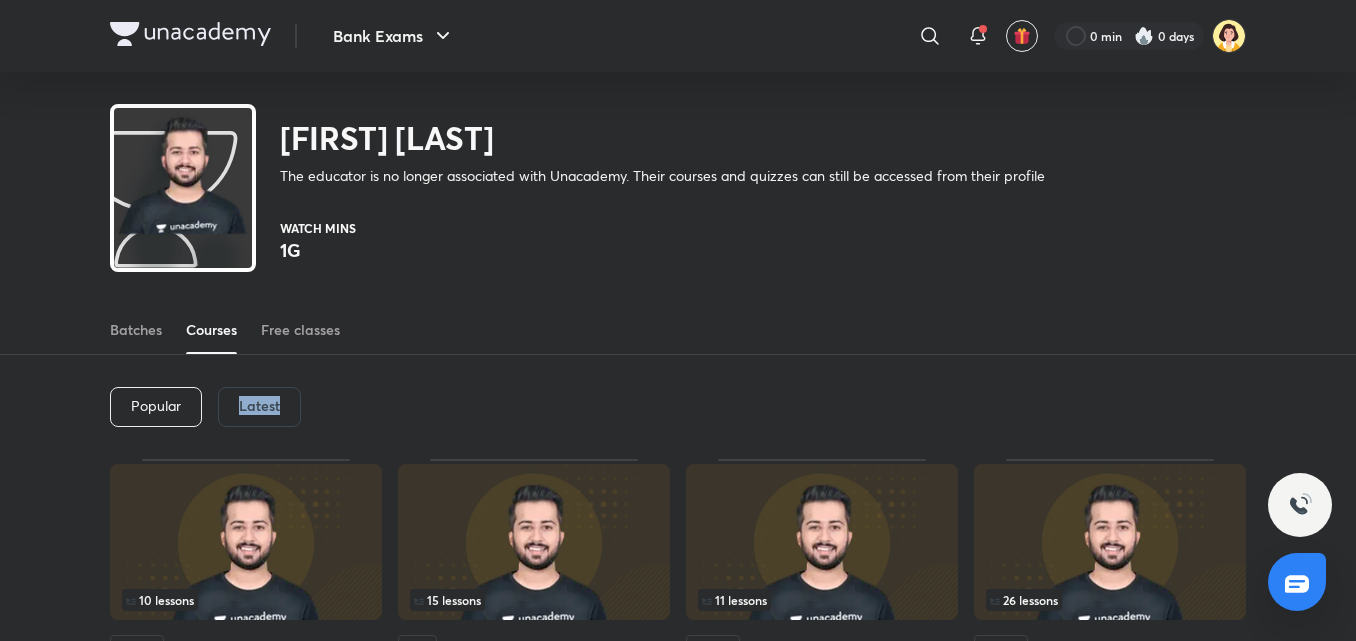 click on "Latest" at bounding box center (259, 407) 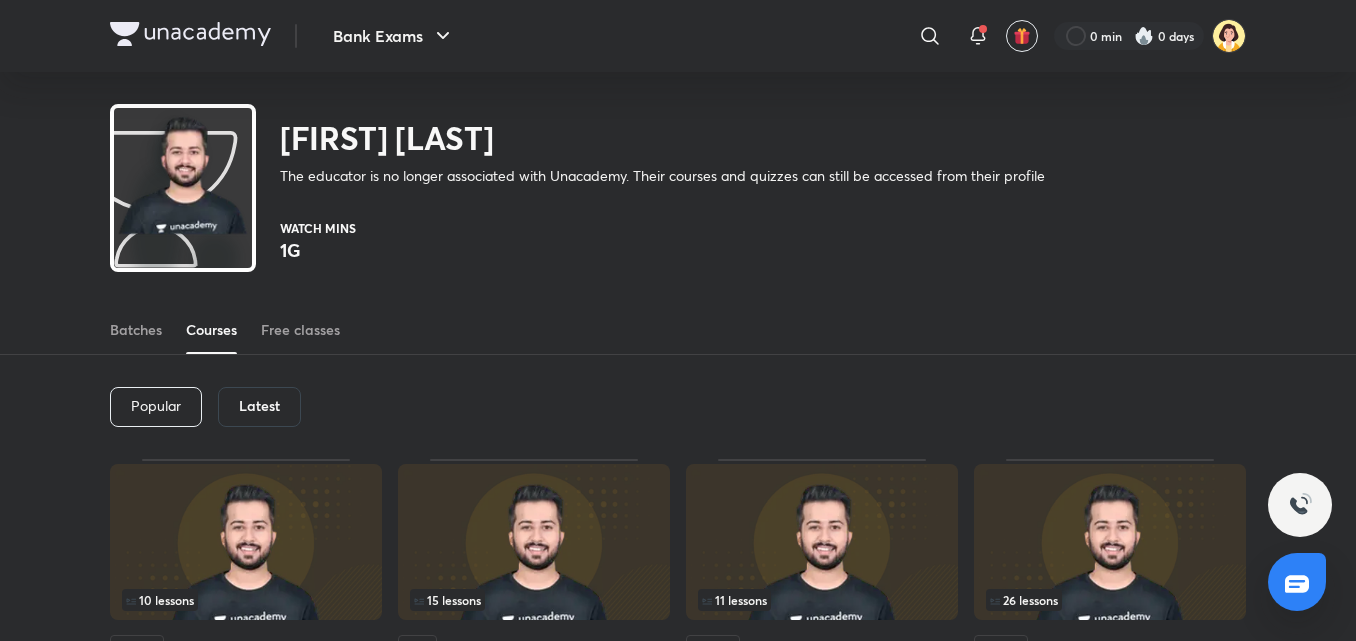 click on "Latest" at bounding box center (259, 407) 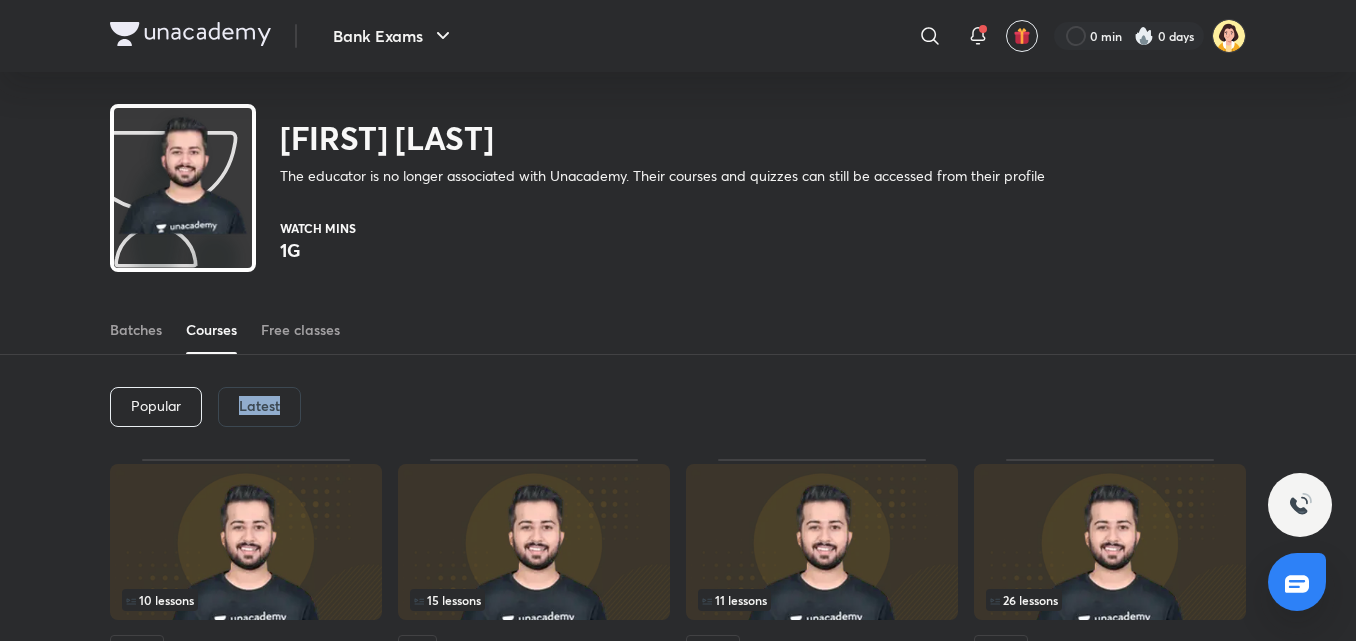 click on "Latest" at bounding box center [259, 406] 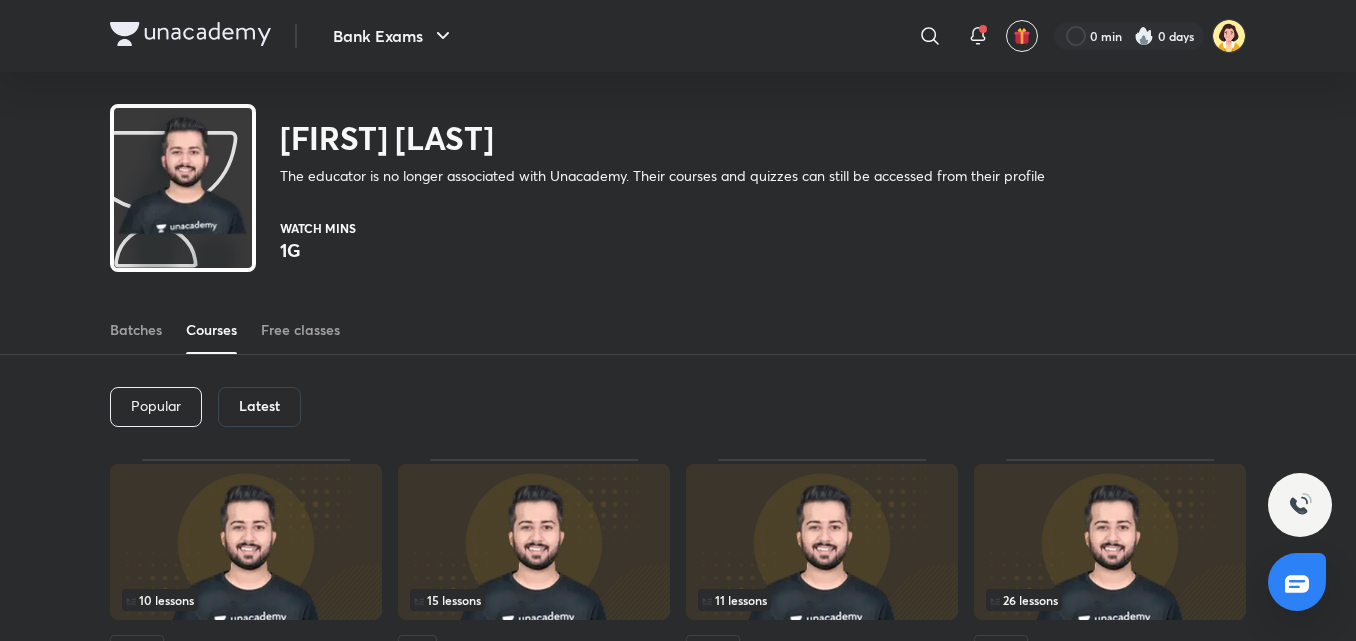 click on "Latest" at bounding box center [259, 407] 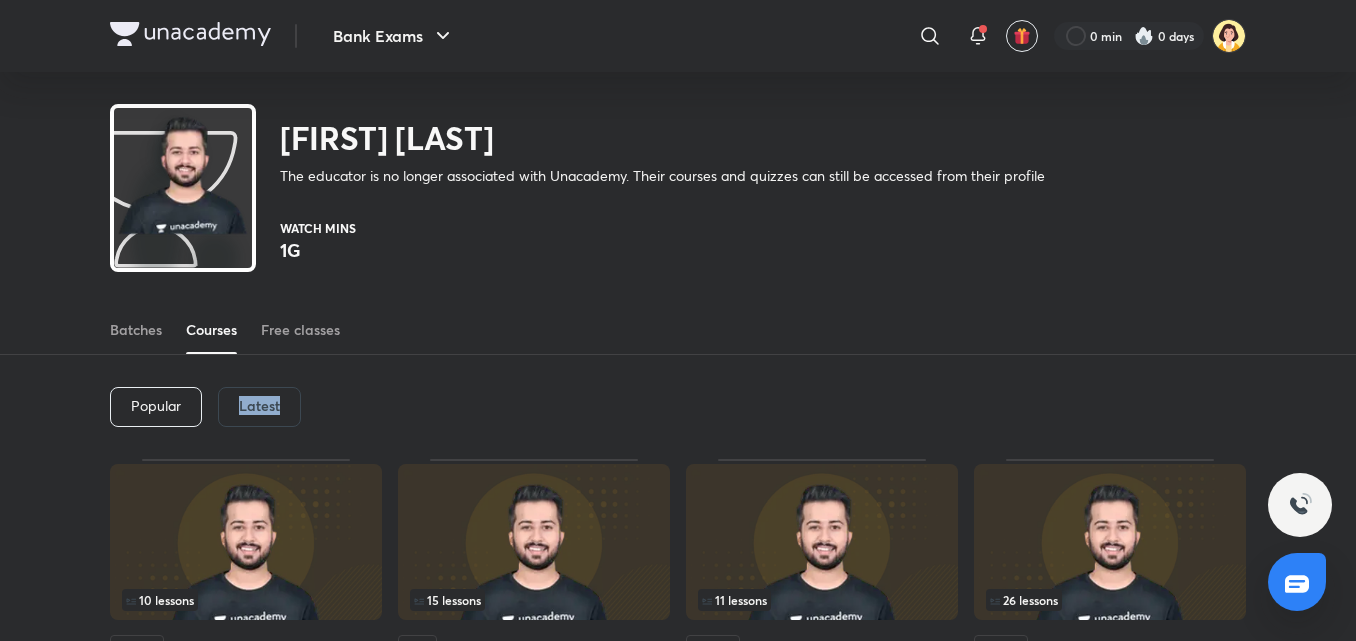 click on "Latest" at bounding box center (259, 406) 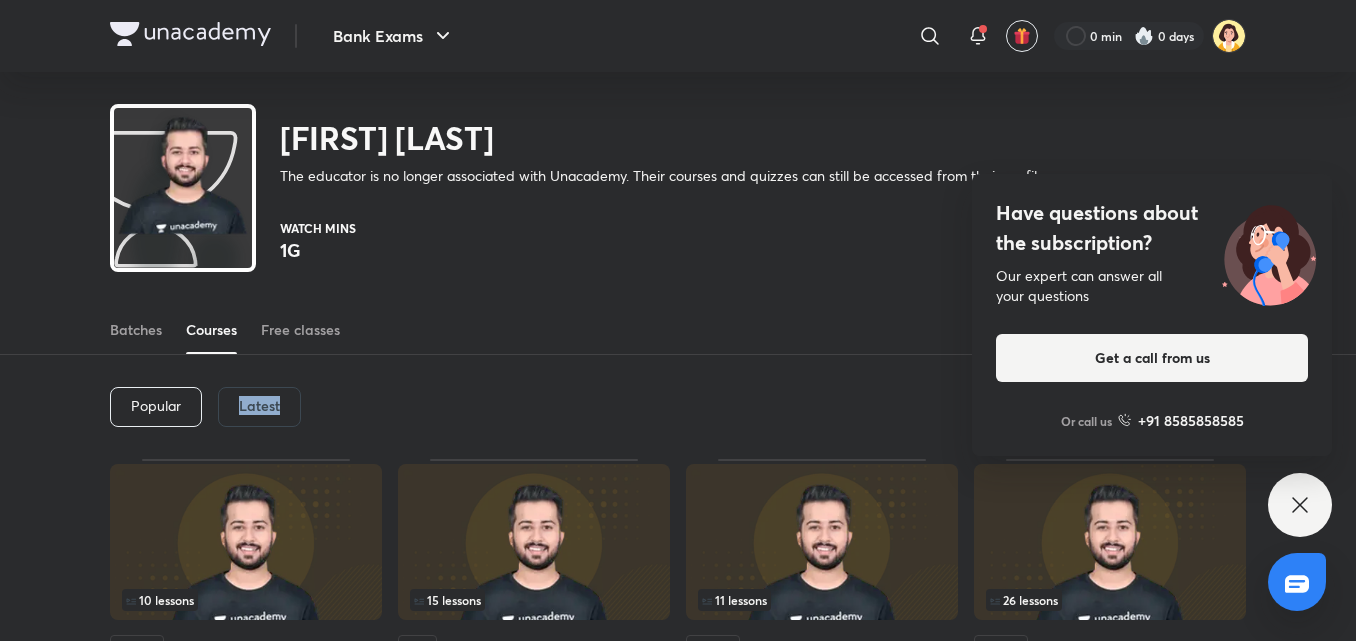 click on "Latest" at bounding box center [259, 407] 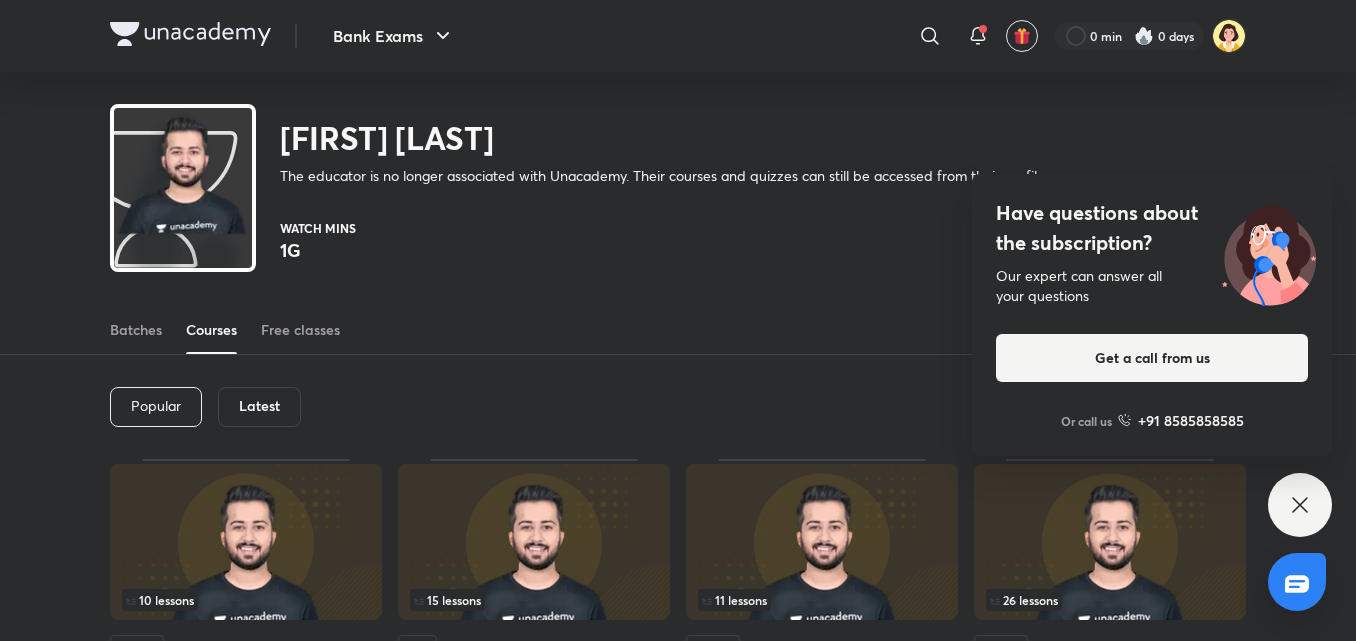 click on "Latest" at bounding box center (259, 407) 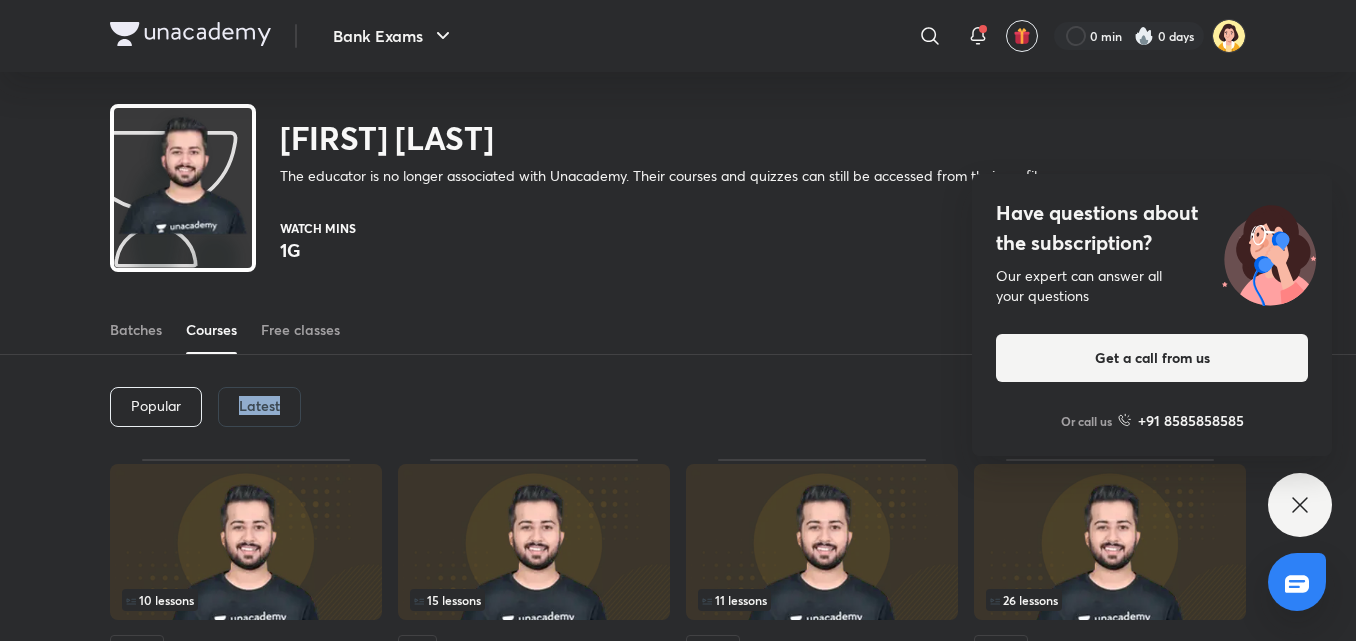 click on "Latest" at bounding box center [259, 406] 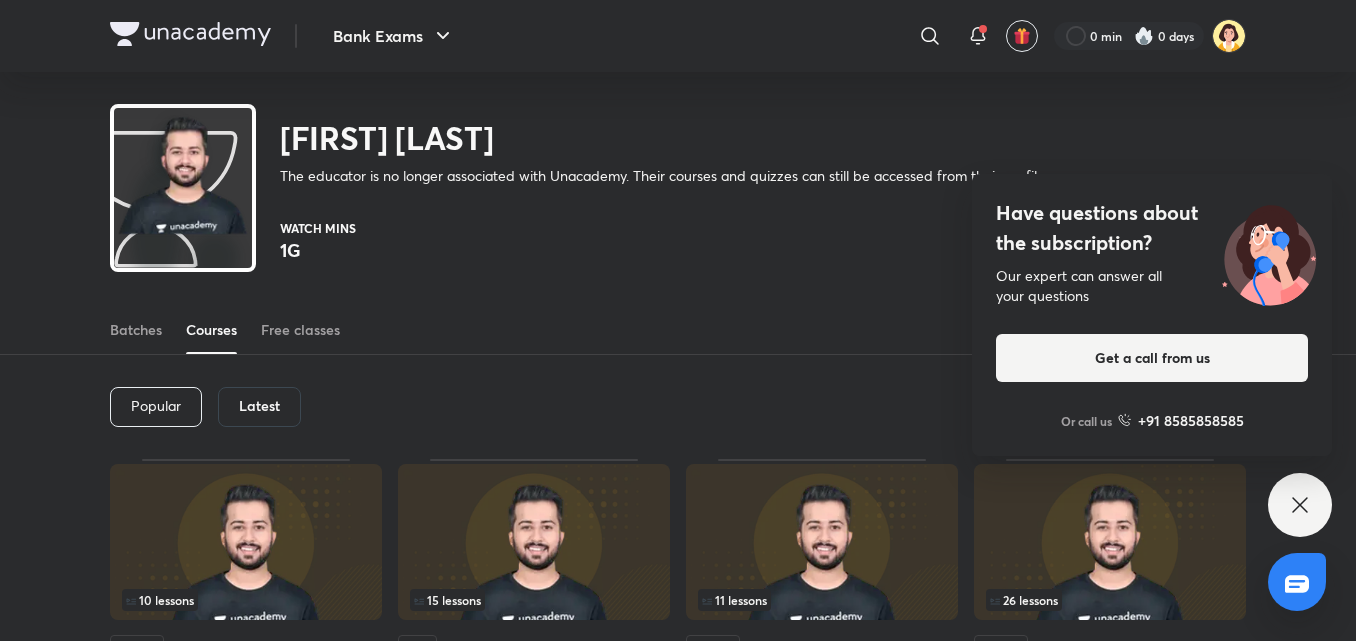 click on "Latest" at bounding box center (259, 406) 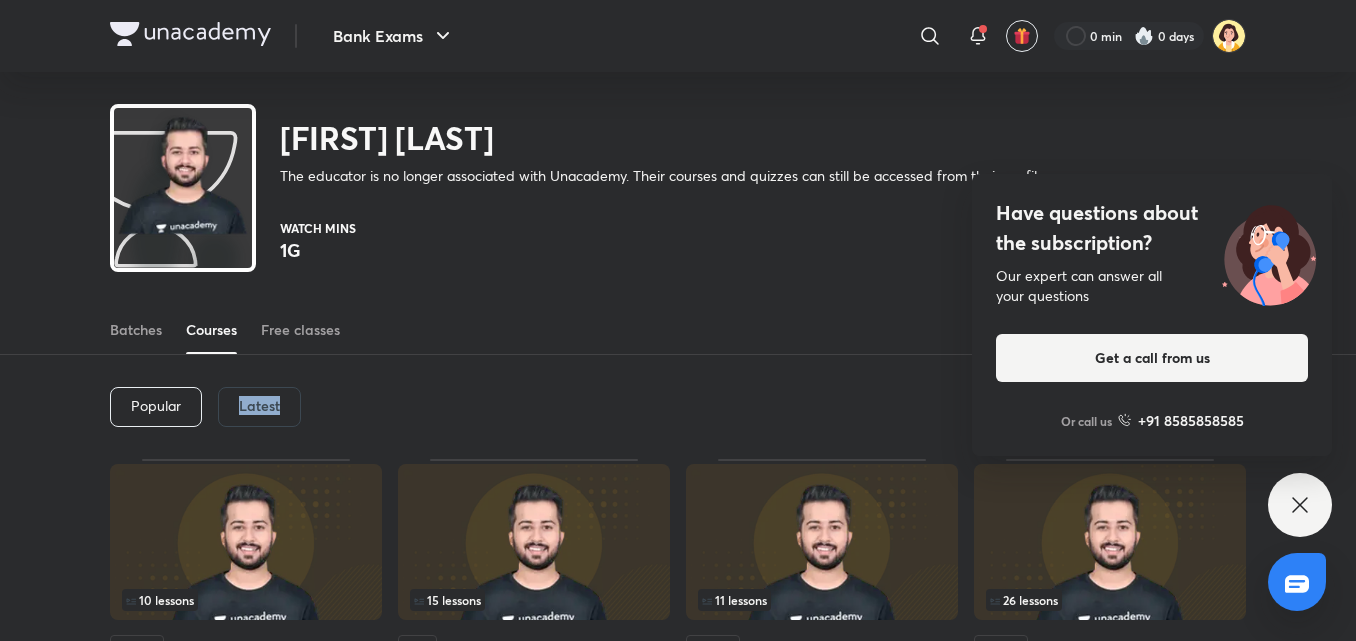 click on "Latest" at bounding box center [259, 406] 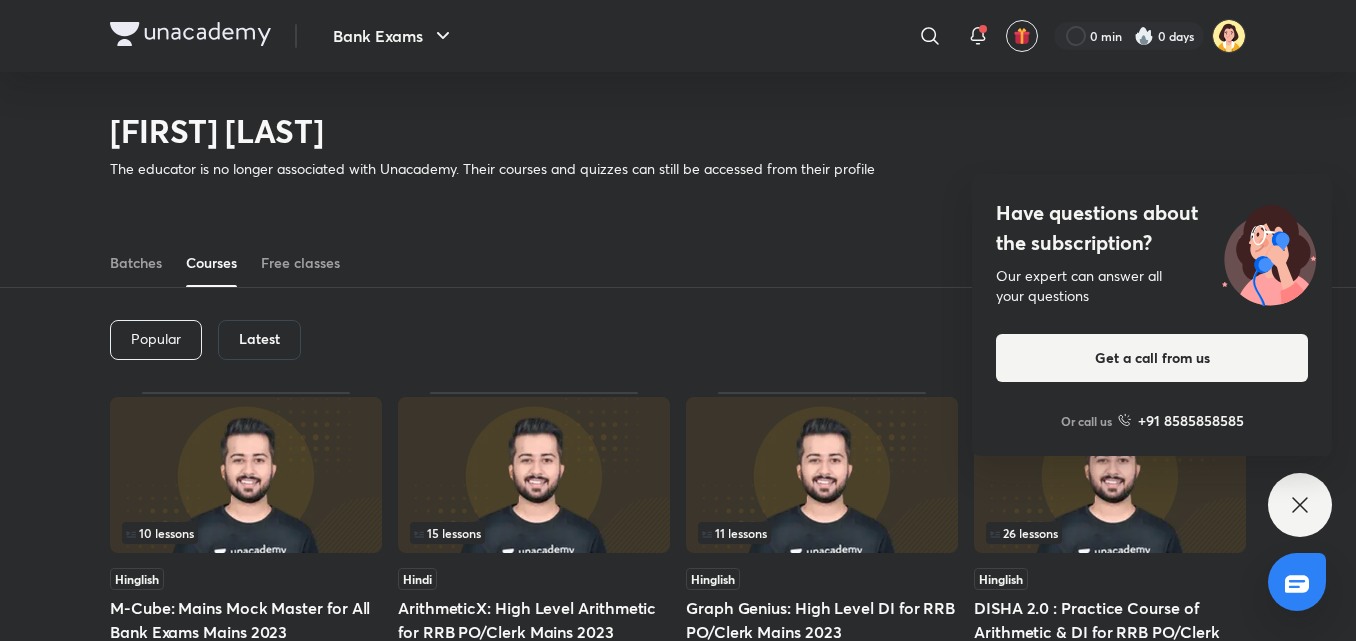 scroll, scrollTop: 0, scrollLeft: 0, axis: both 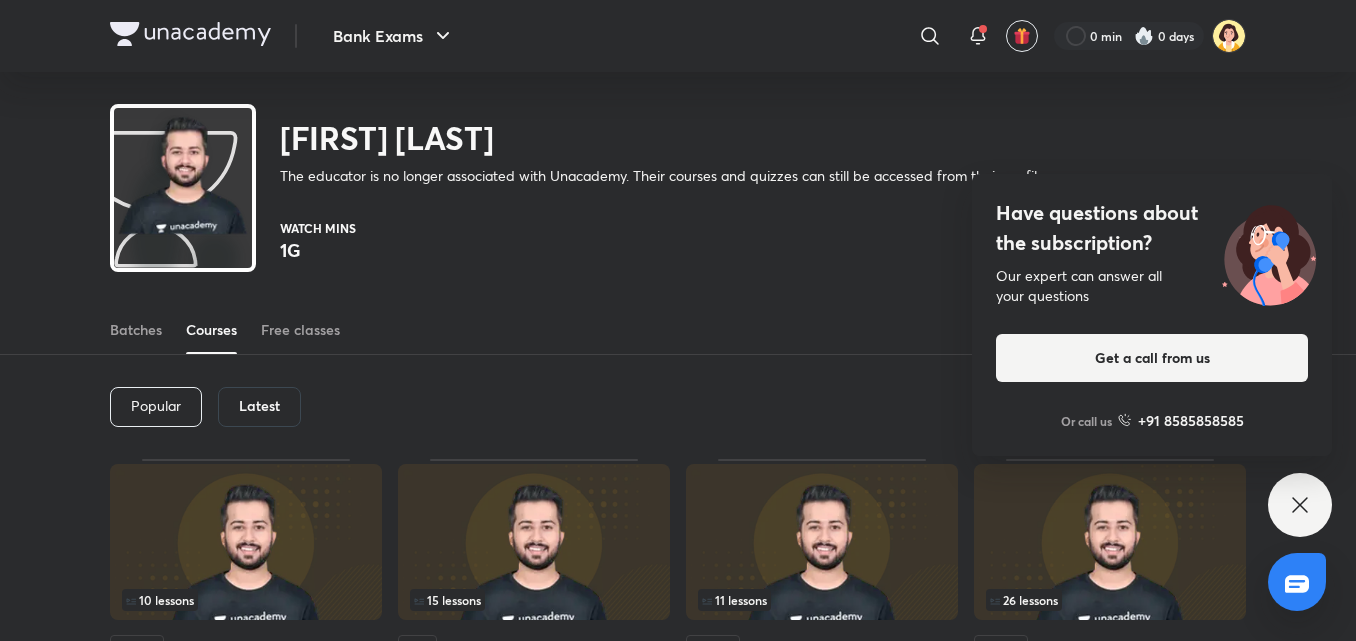 click on "Latest" at bounding box center (259, 407) 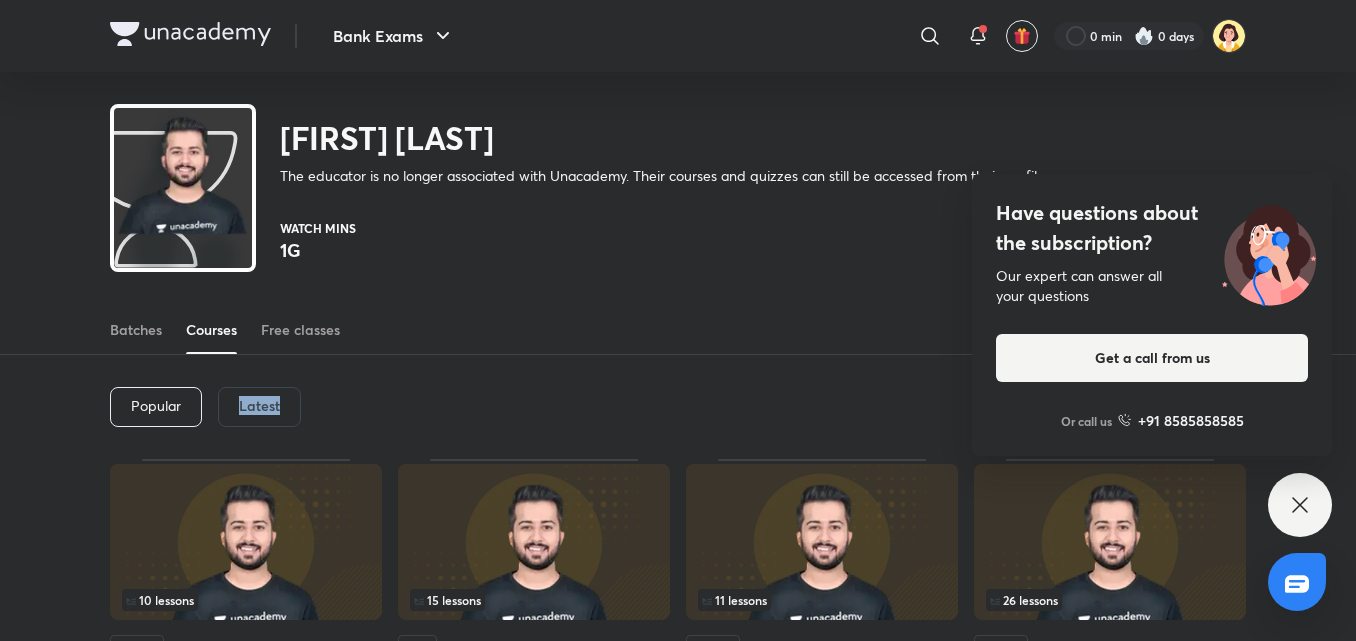 click on "Latest" at bounding box center [259, 406] 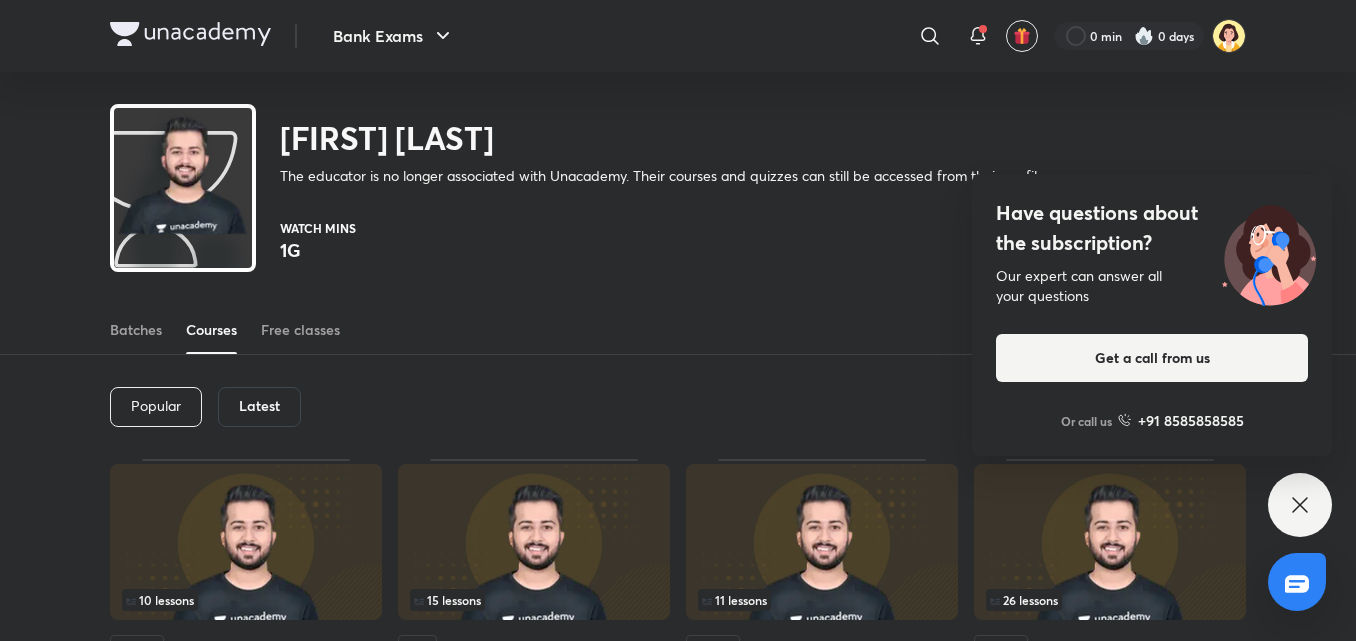 click on "Latest" at bounding box center [259, 406] 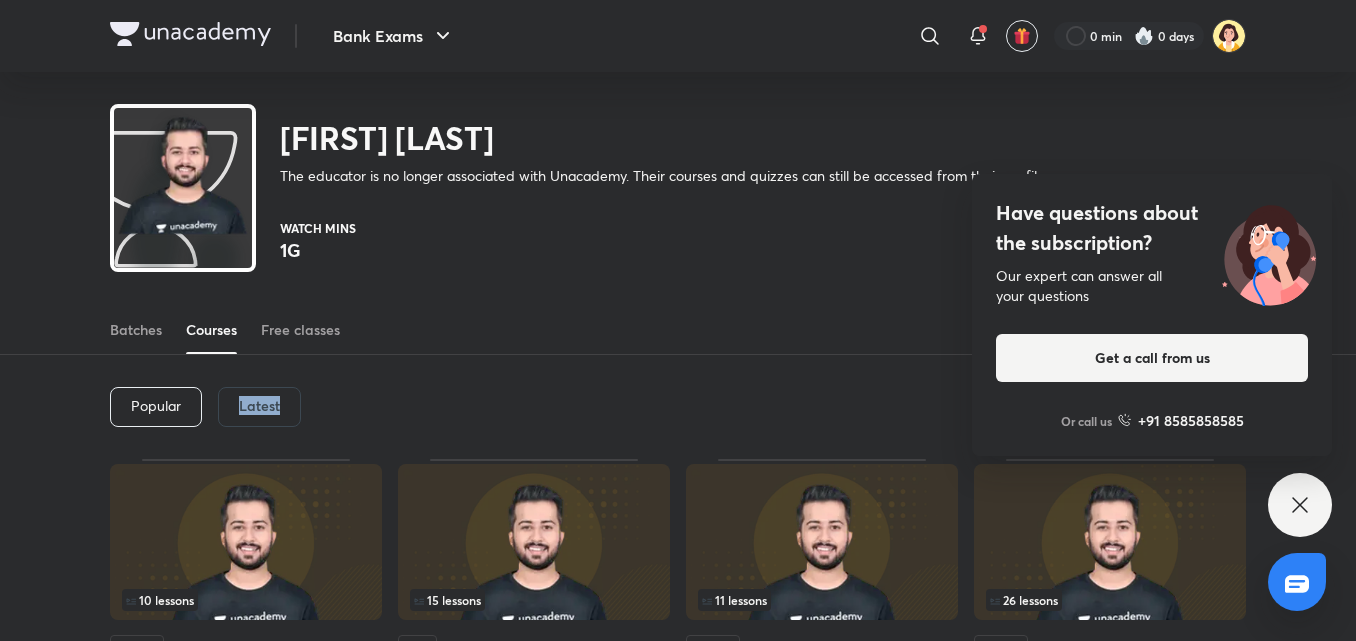 click on "Latest" at bounding box center [259, 406] 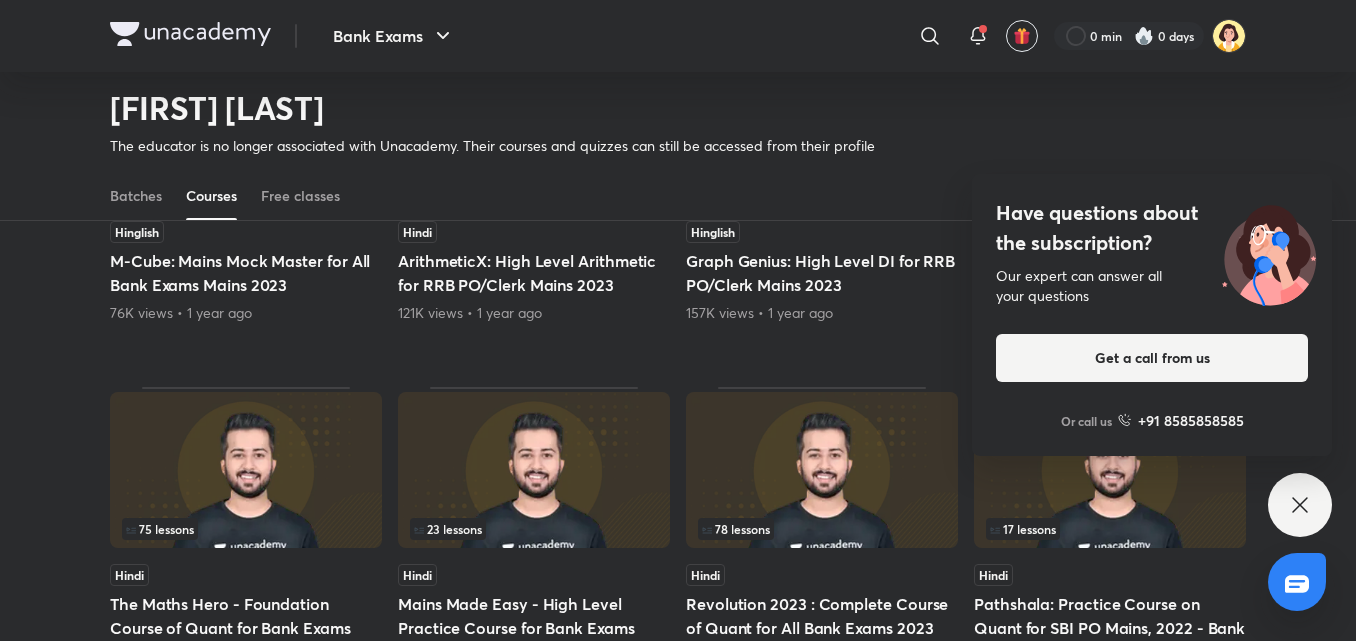 scroll, scrollTop: 364, scrollLeft: 0, axis: vertical 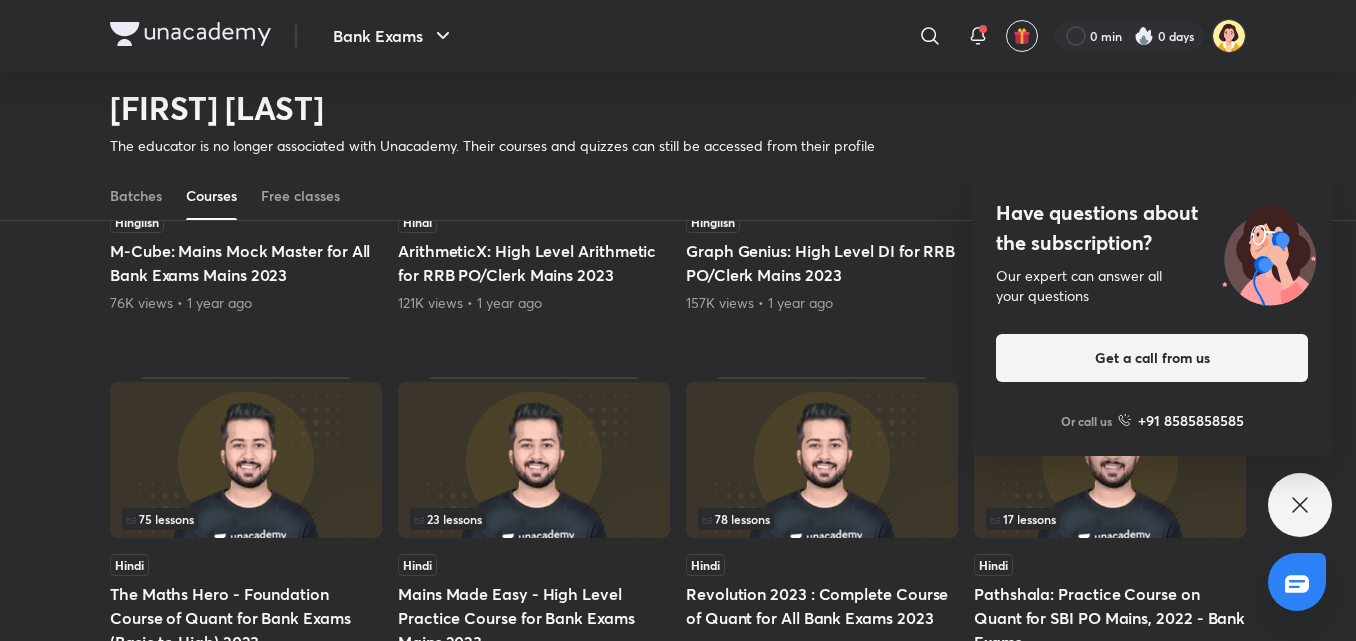 click at bounding box center (246, 460) 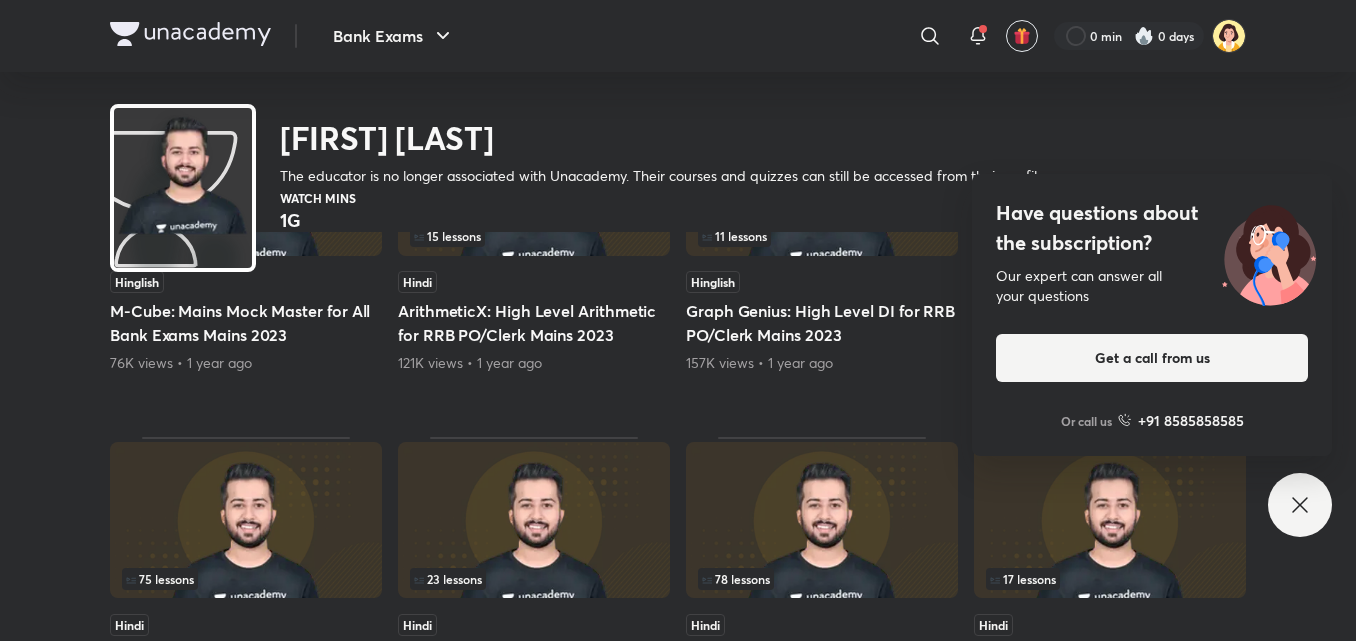 scroll, scrollTop: 0, scrollLeft: 0, axis: both 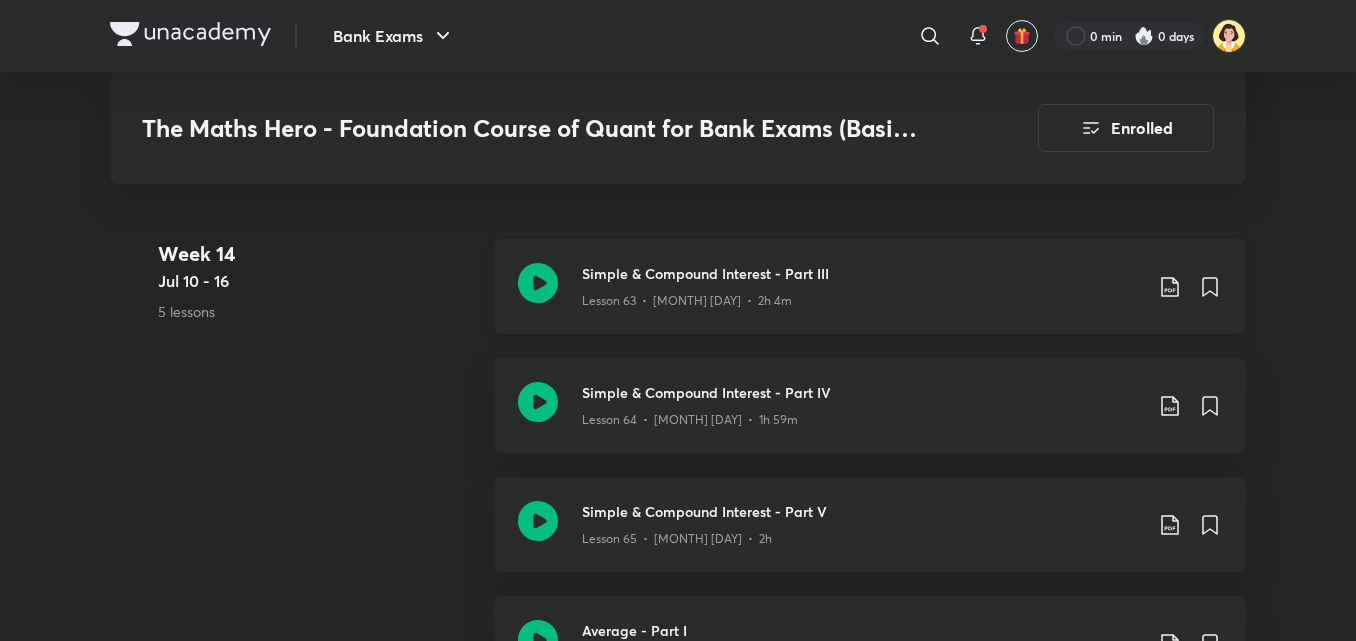 click on "Simple & Compound Interest - Part III" at bounding box center [862, -8736] 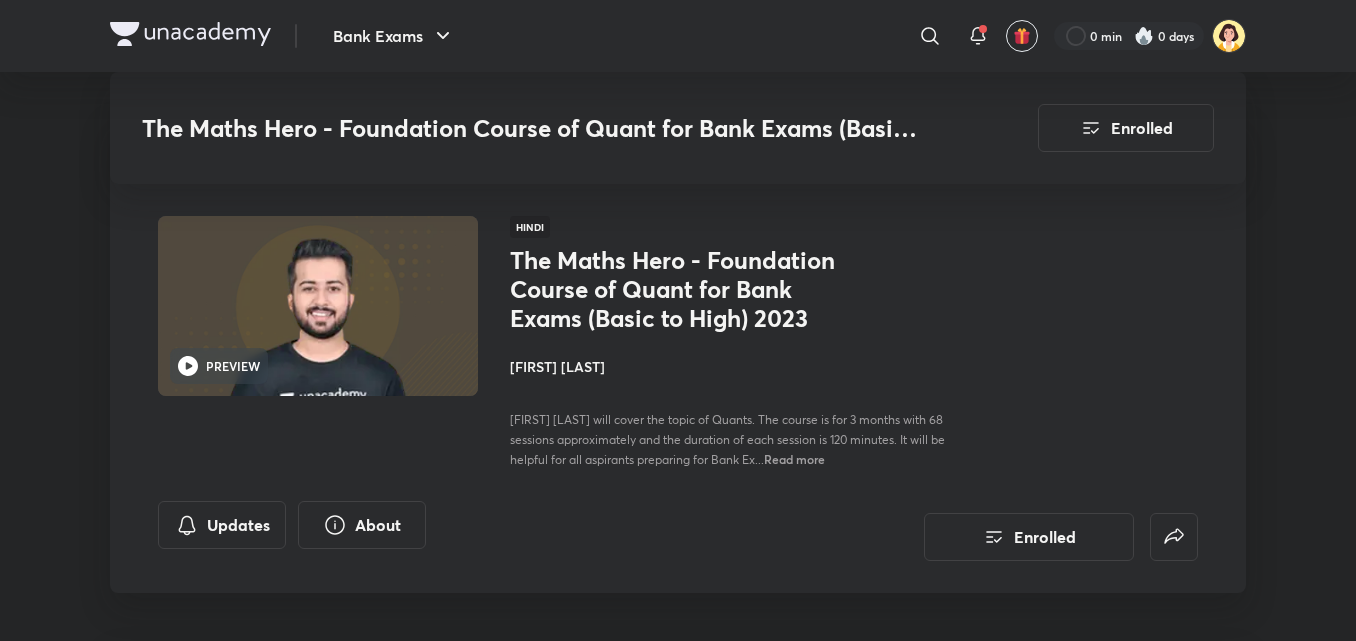 scroll, scrollTop: 9587, scrollLeft: 0, axis: vertical 